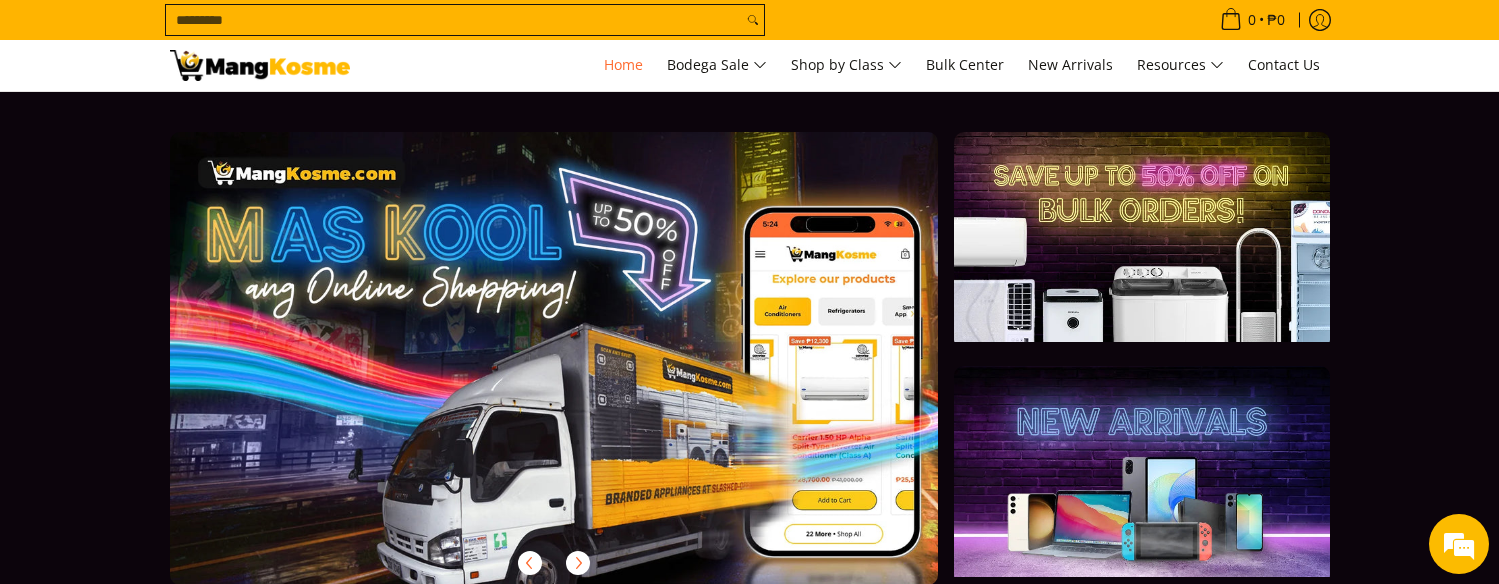 scroll, scrollTop: 0, scrollLeft: 0, axis: both 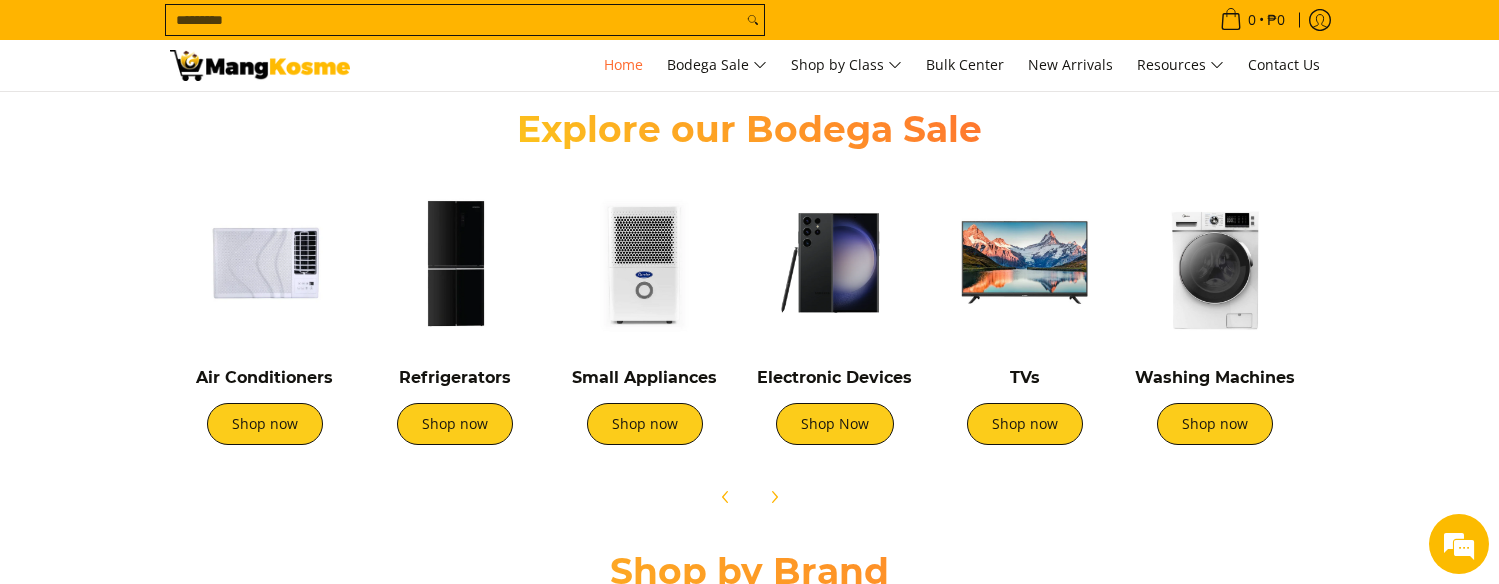 click at bounding box center (455, 263) 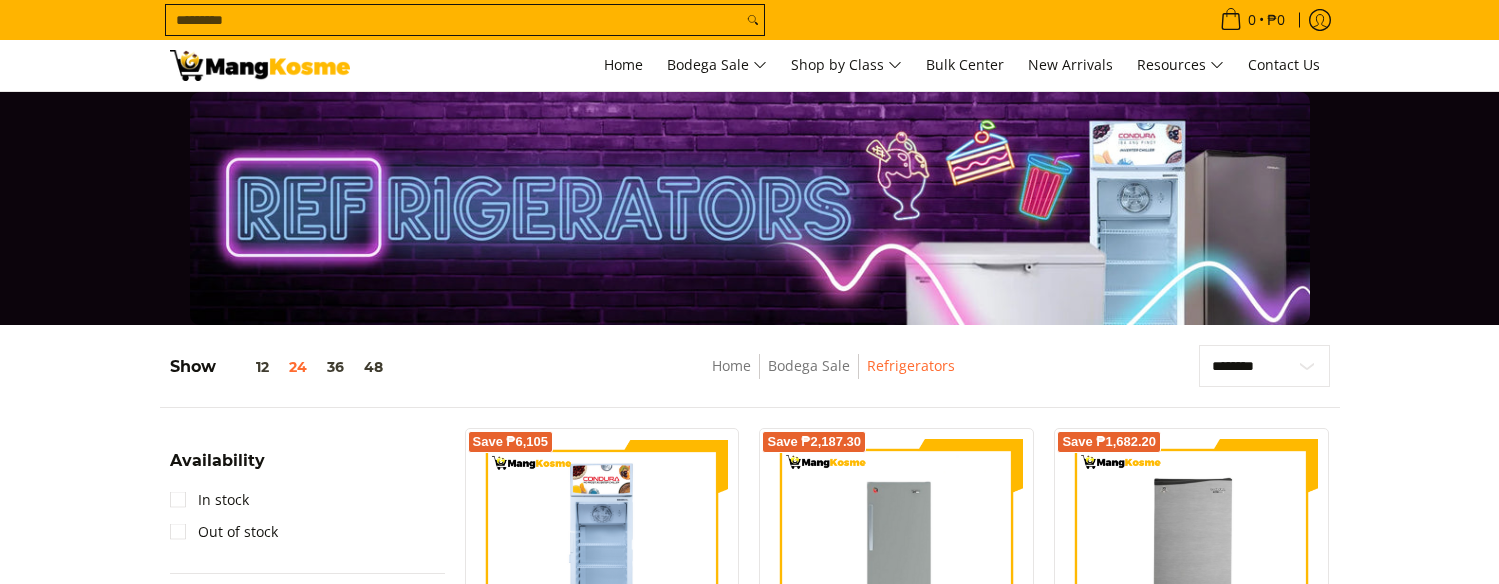 scroll, scrollTop: 100, scrollLeft: 0, axis: vertical 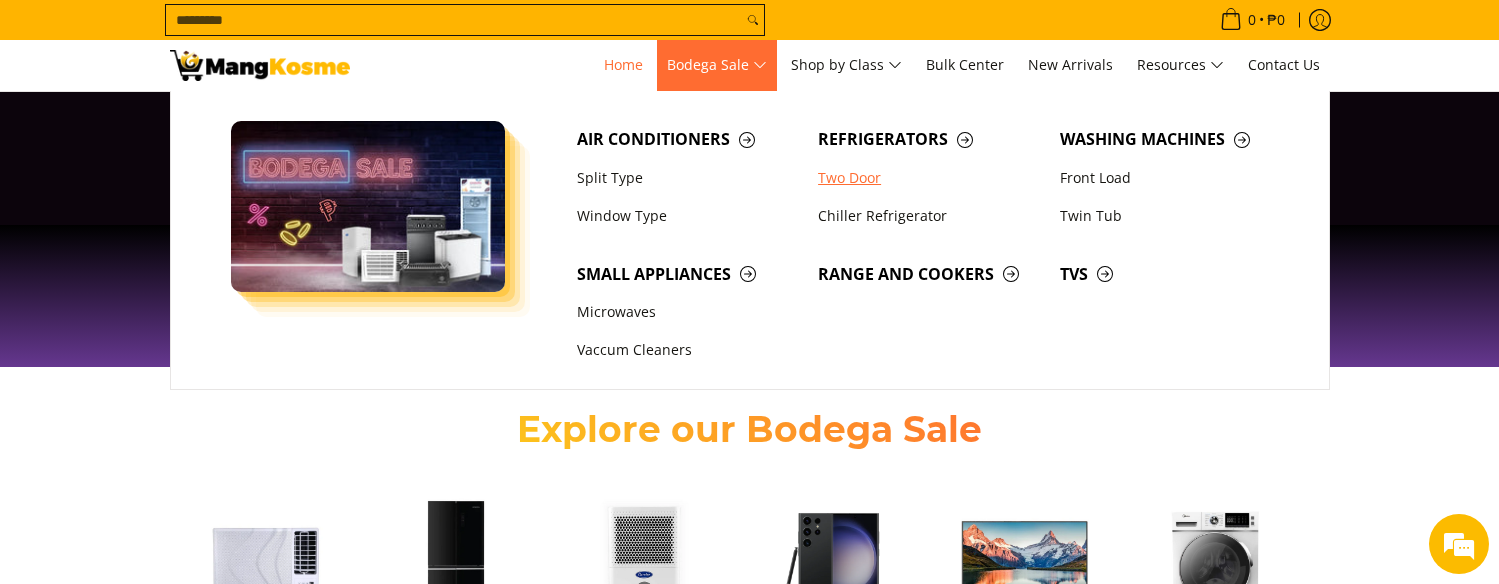 click on "Two Door" at bounding box center [929, 178] 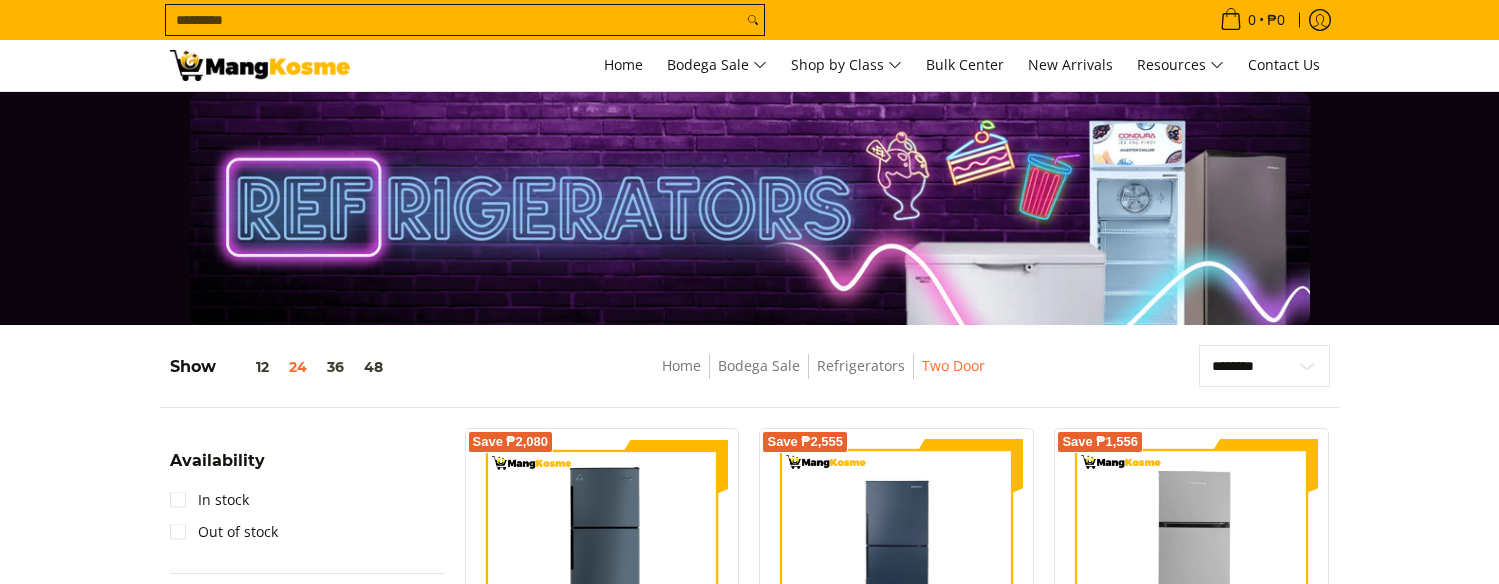 scroll, scrollTop: 100, scrollLeft: 0, axis: vertical 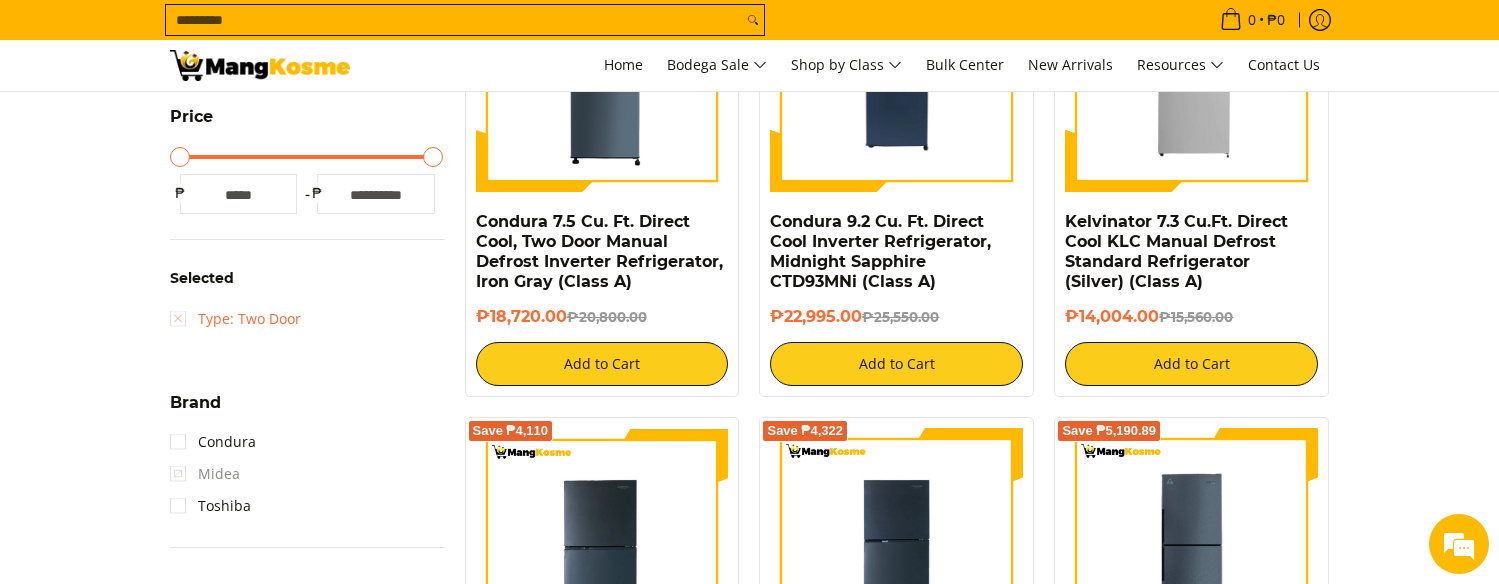 click on "Type: Two Door" at bounding box center [235, 319] 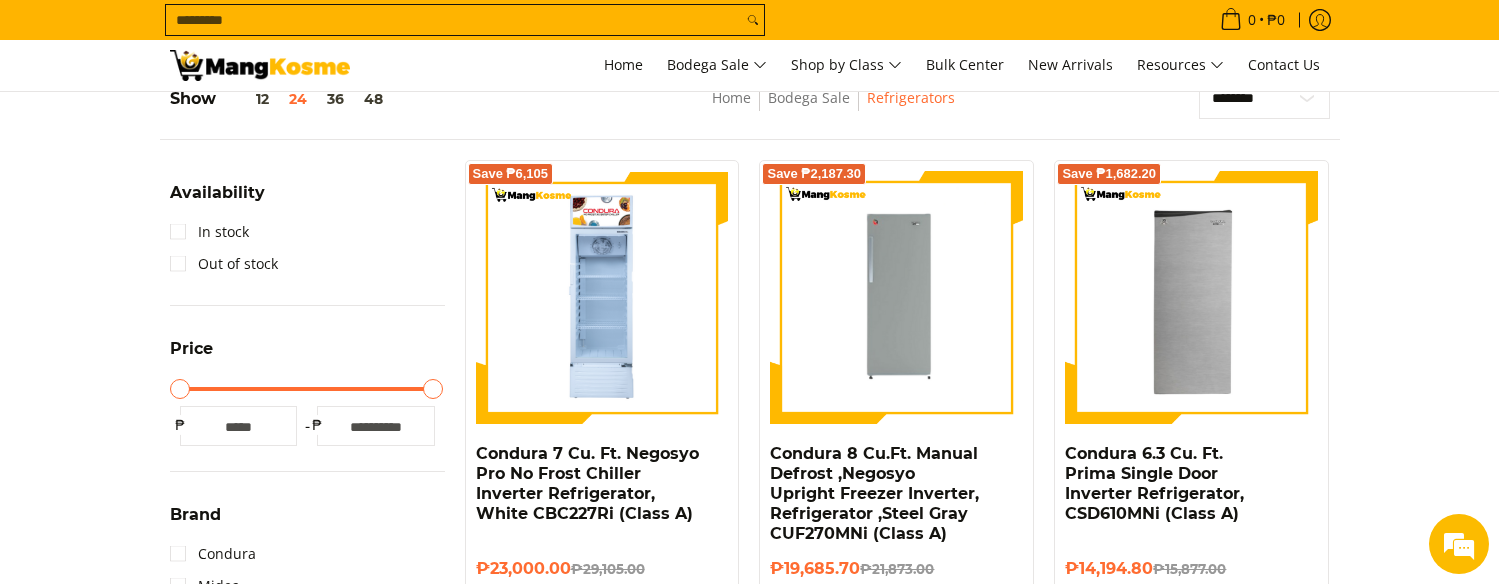 scroll, scrollTop: 253, scrollLeft: 0, axis: vertical 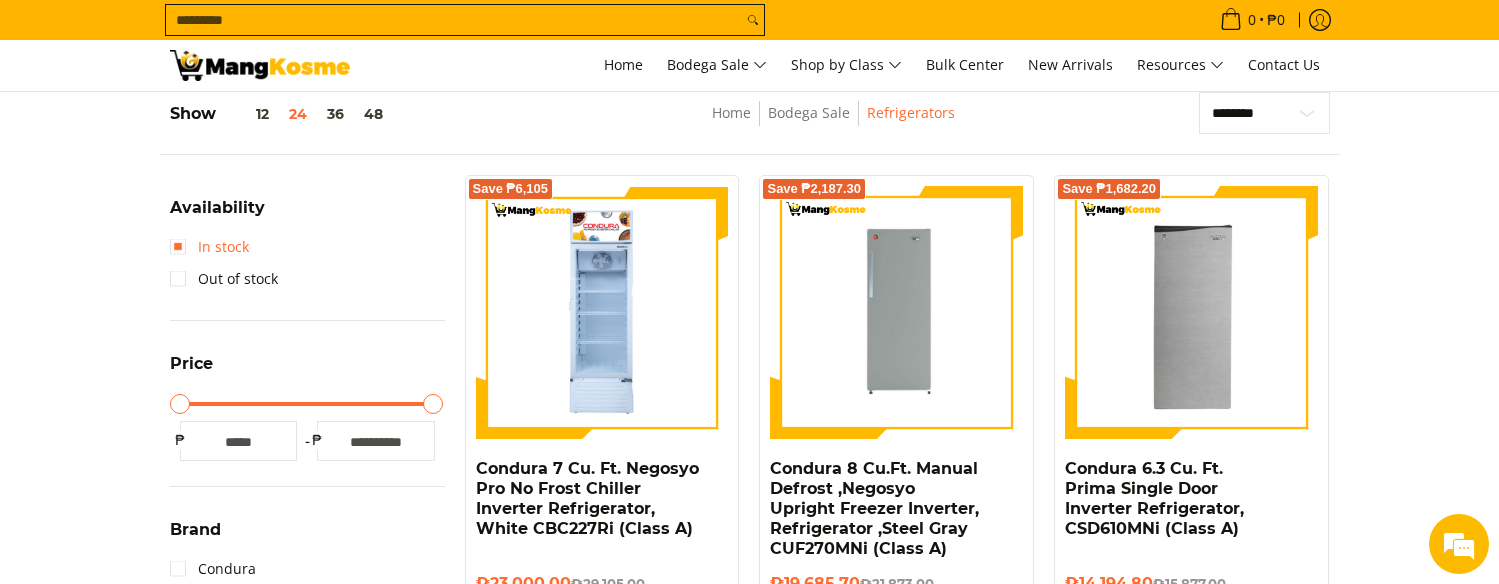 click on "In stock" at bounding box center (209, 247) 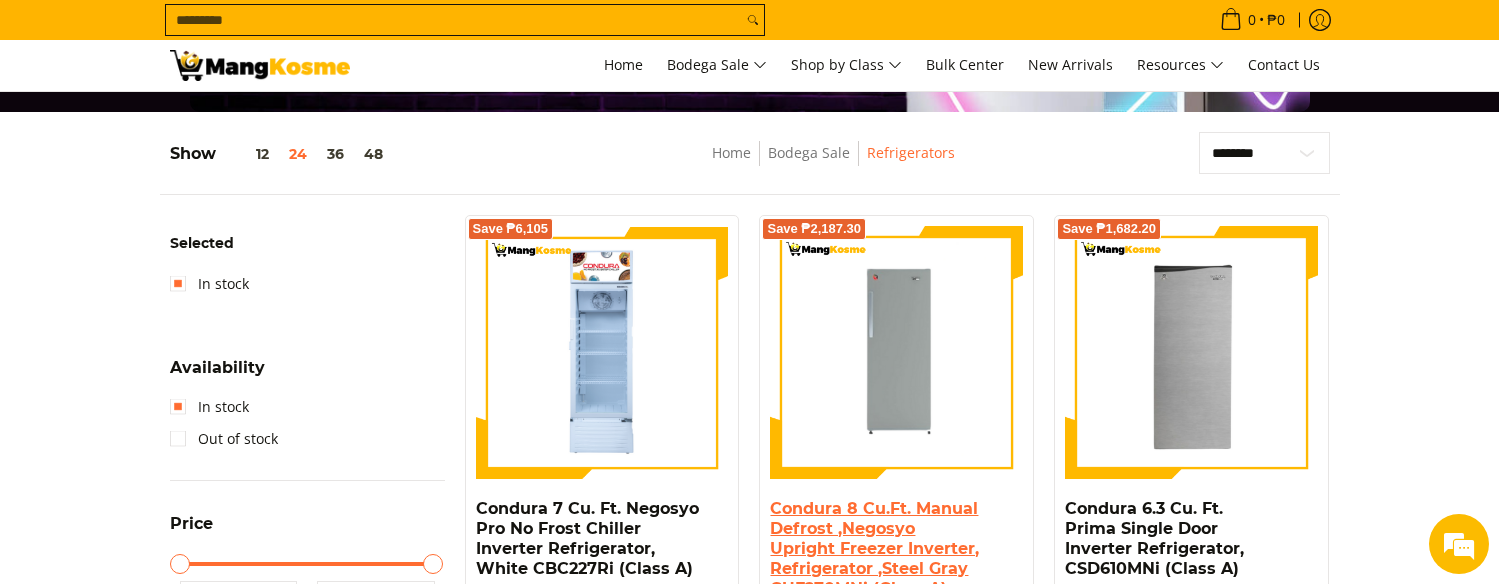 scroll, scrollTop: 0, scrollLeft: 0, axis: both 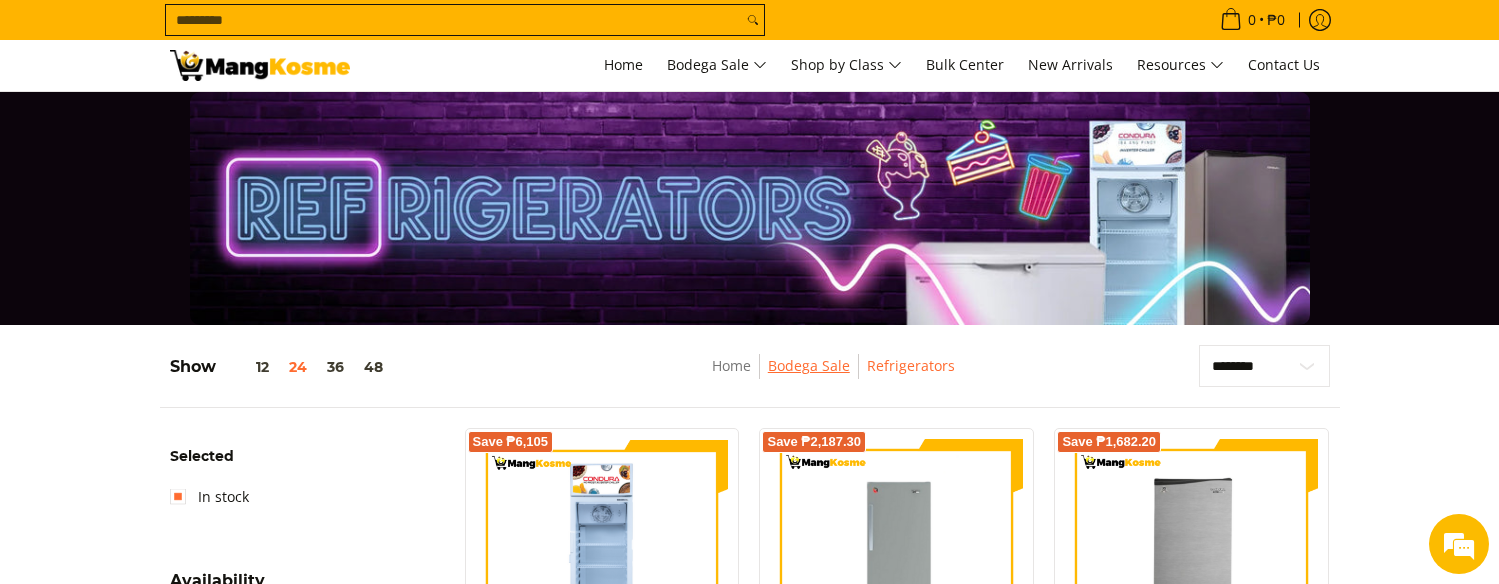 click on "Bodega Sale" at bounding box center [809, 365] 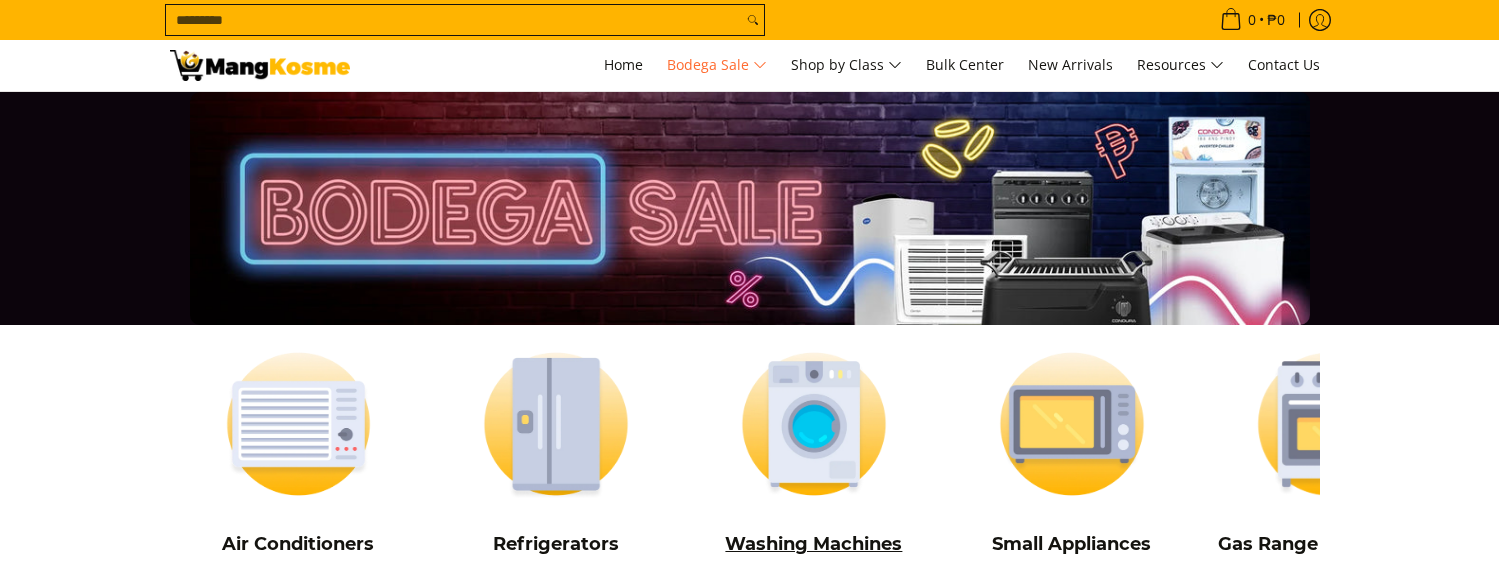 scroll, scrollTop: 0, scrollLeft: 0, axis: both 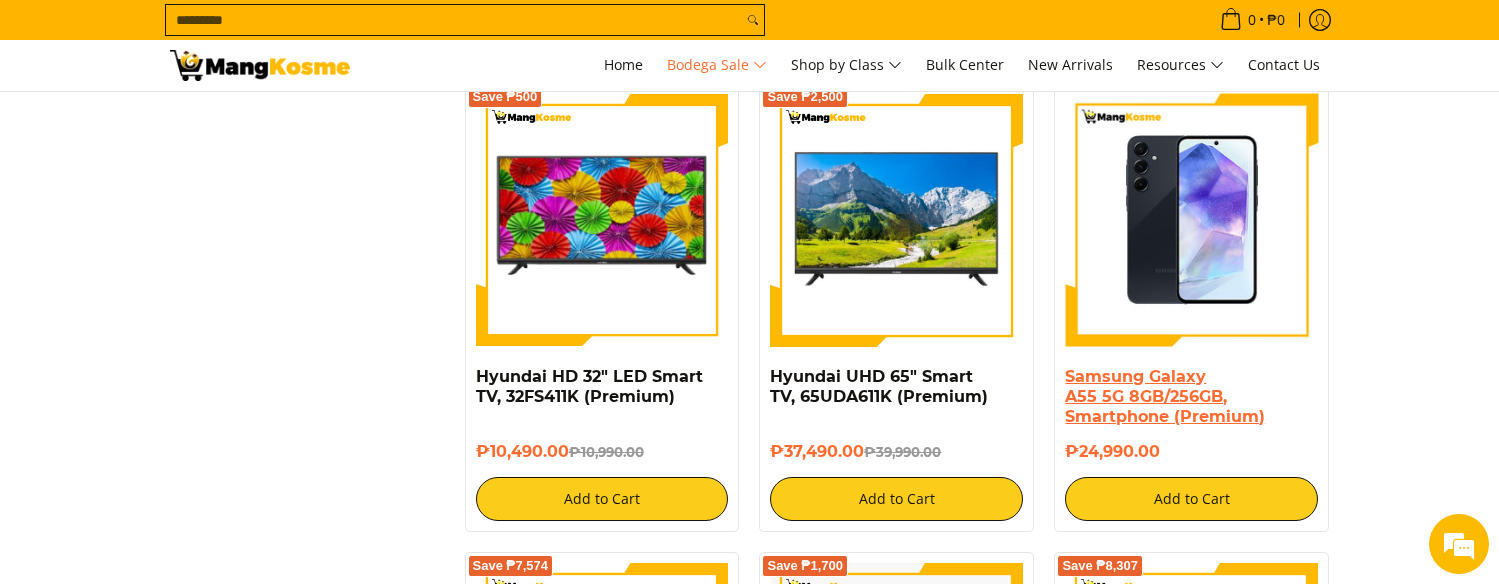 click on "Samsung Galaxy A55 5G 8GB/256GB, Smartphone (Premium)" at bounding box center (1165, 396) 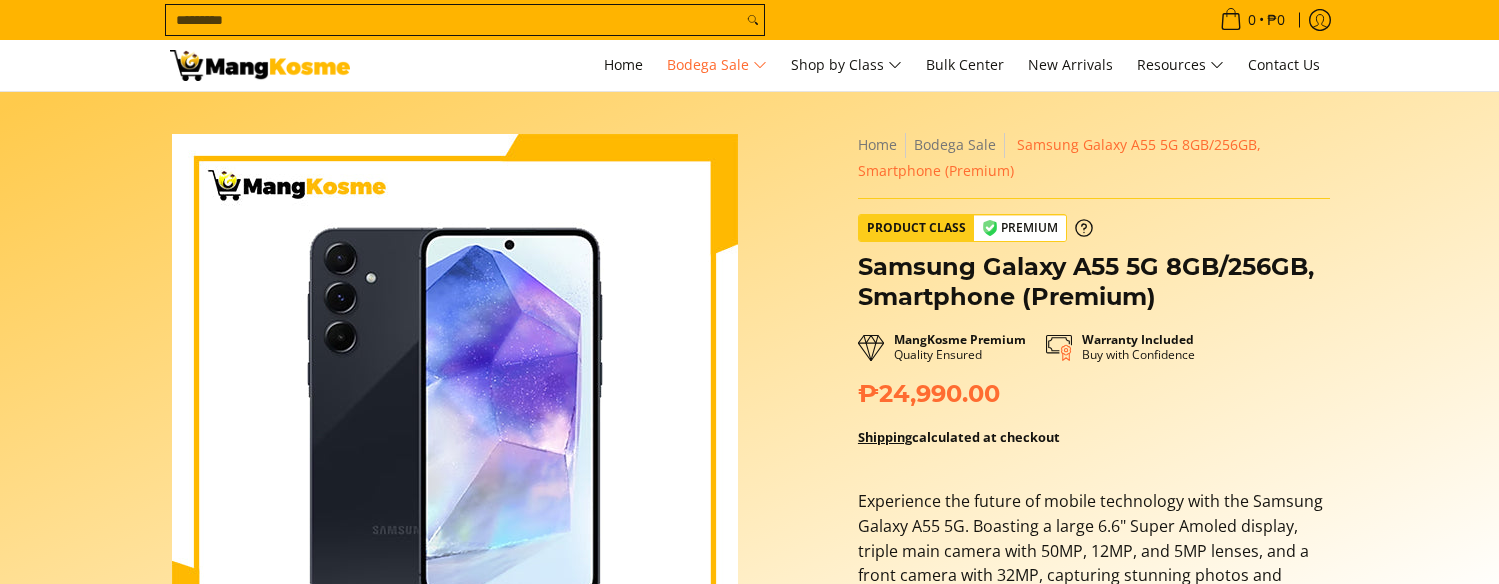 scroll, scrollTop: 127, scrollLeft: 0, axis: vertical 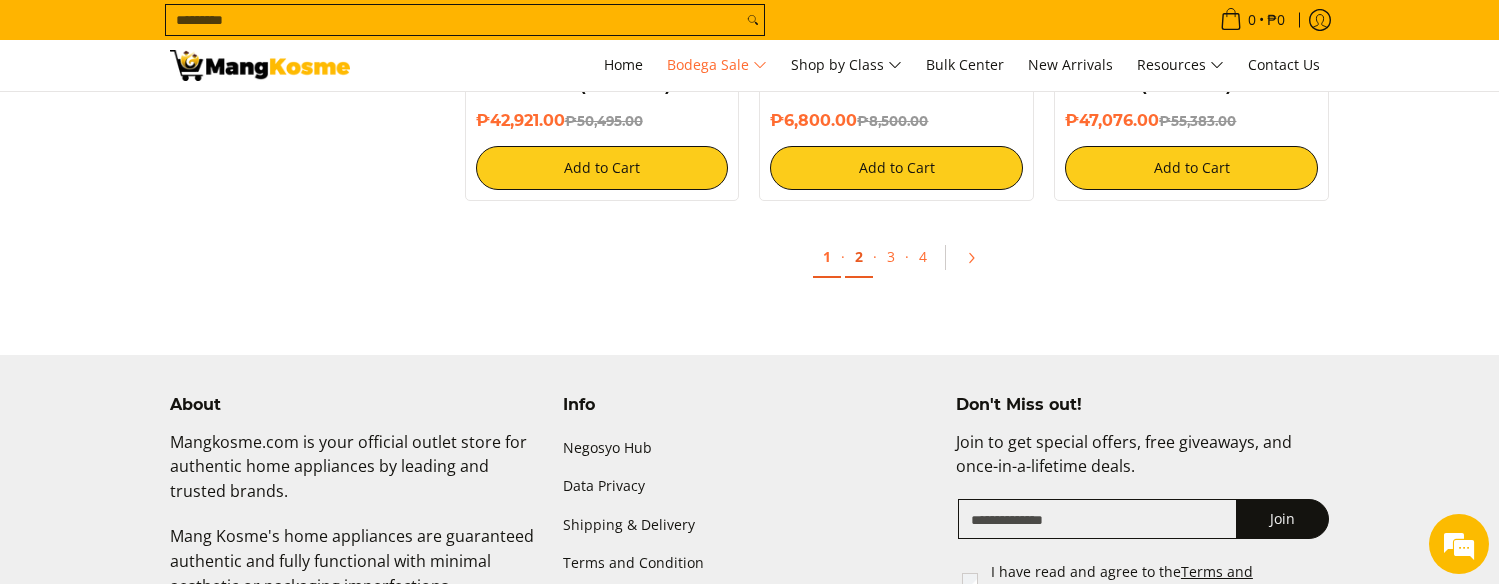 click on "2" at bounding box center (859, 257) 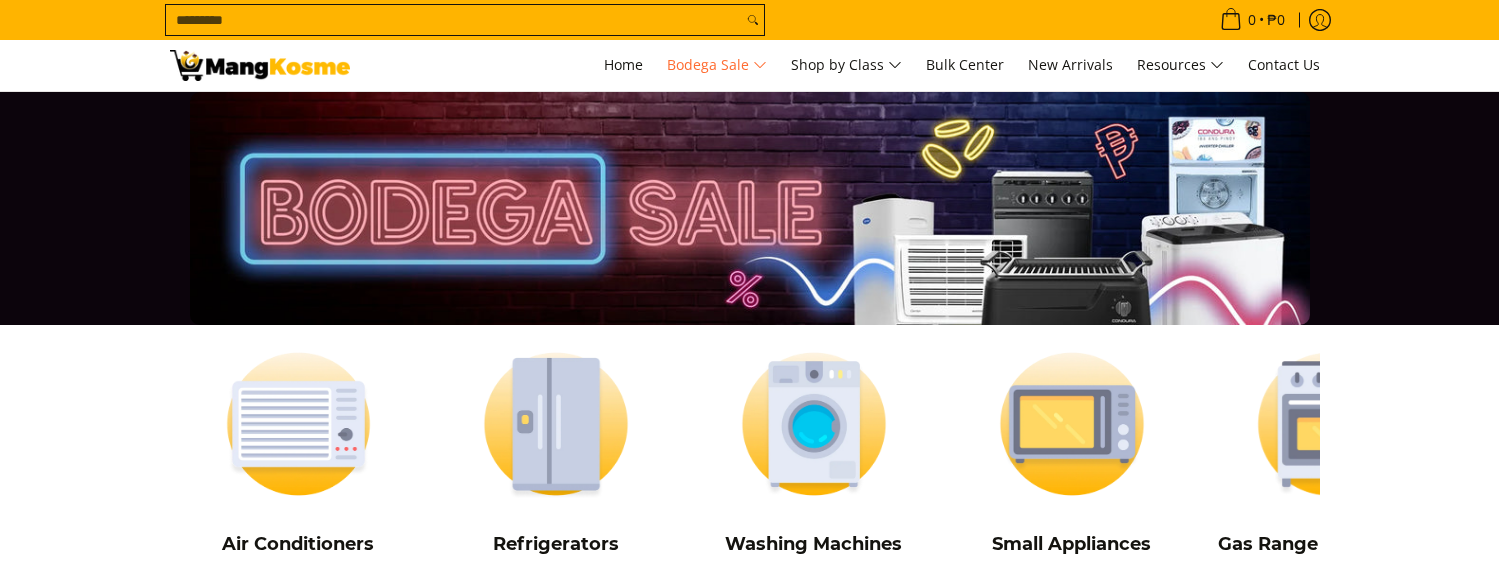 scroll, scrollTop: 0, scrollLeft: 0, axis: both 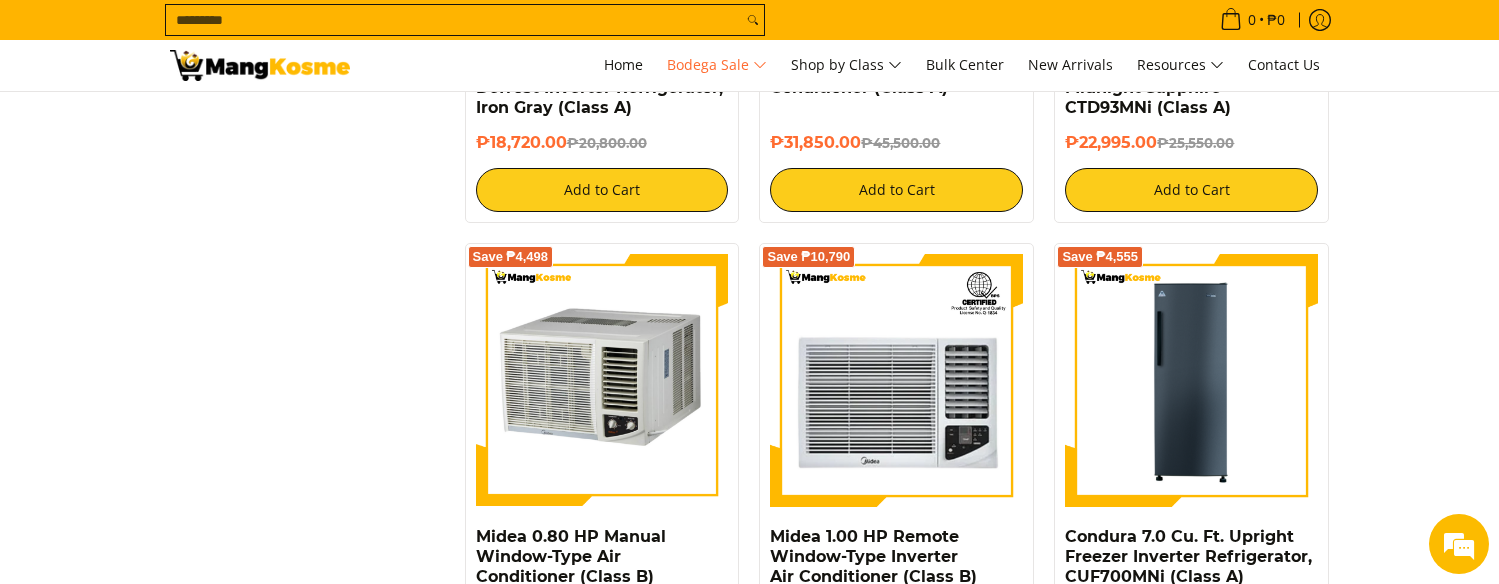 click on "**********" at bounding box center [750, -730] 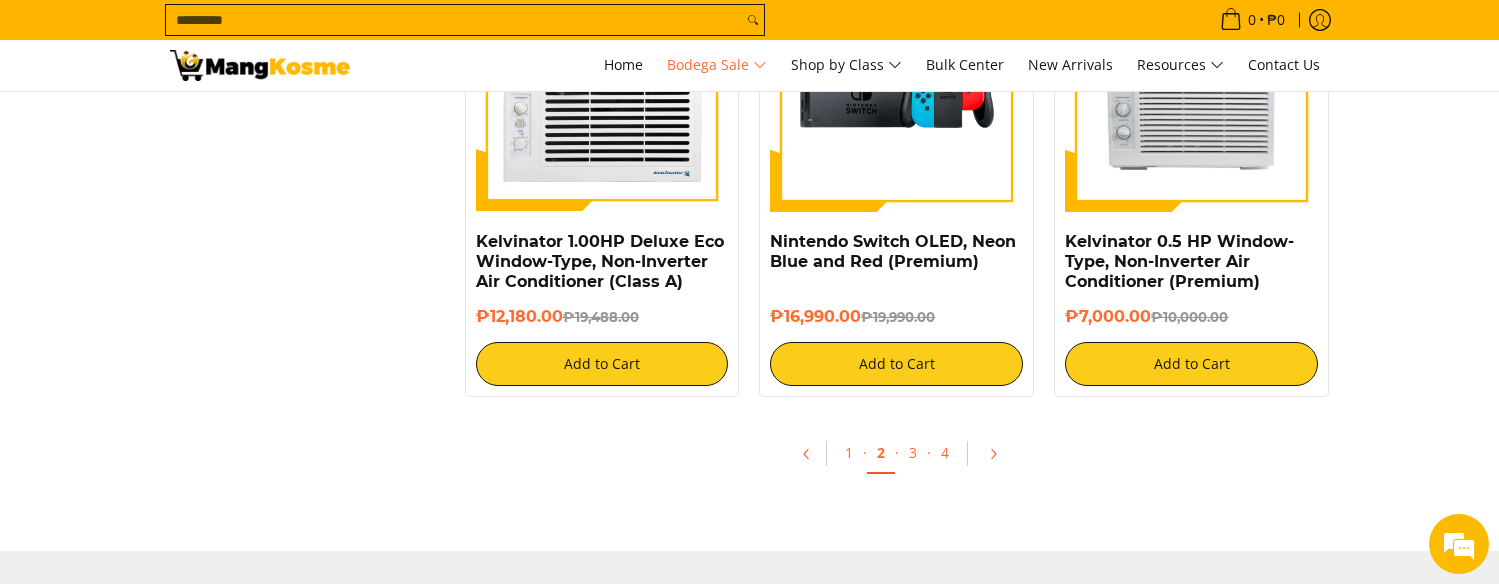 scroll, scrollTop: 4200, scrollLeft: 0, axis: vertical 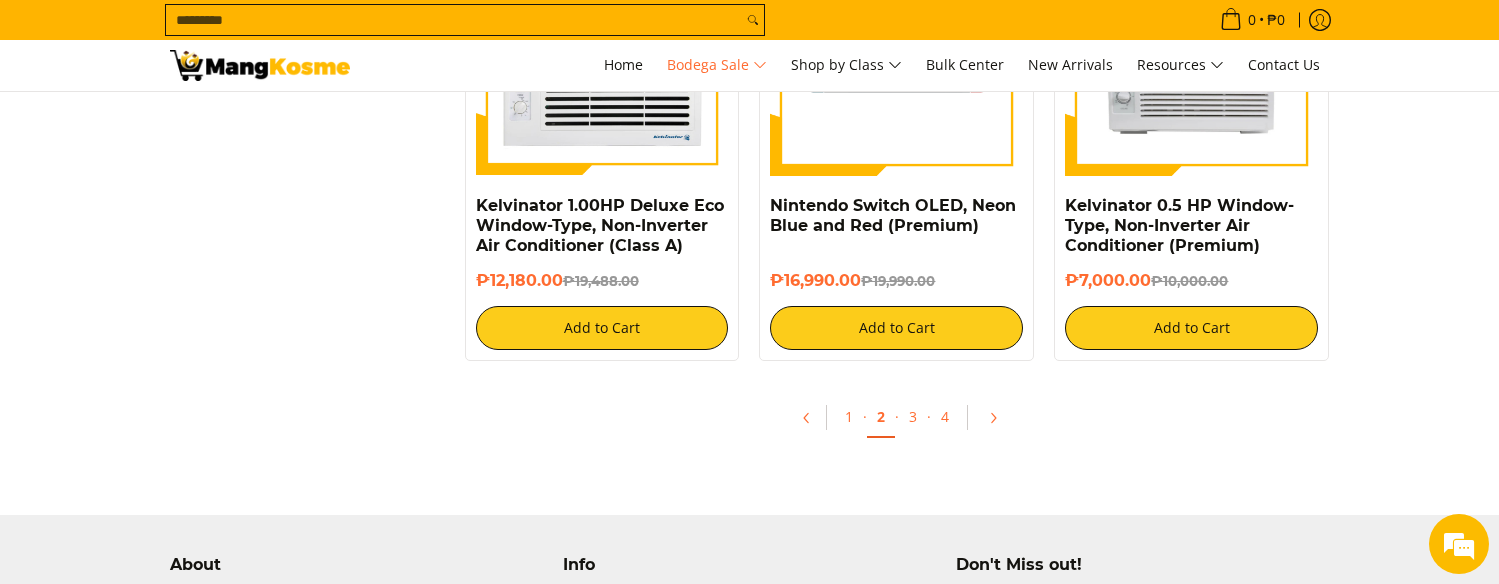 click at bounding box center [896, 49] 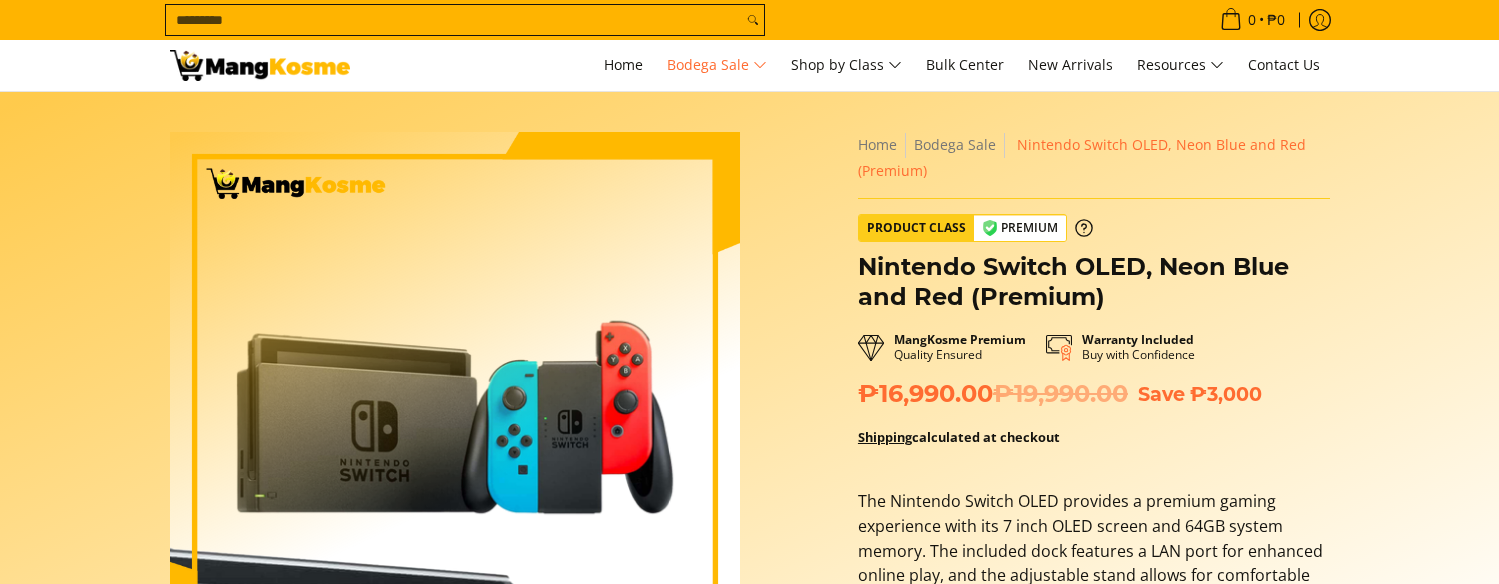 scroll, scrollTop: 0, scrollLeft: 0, axis: both 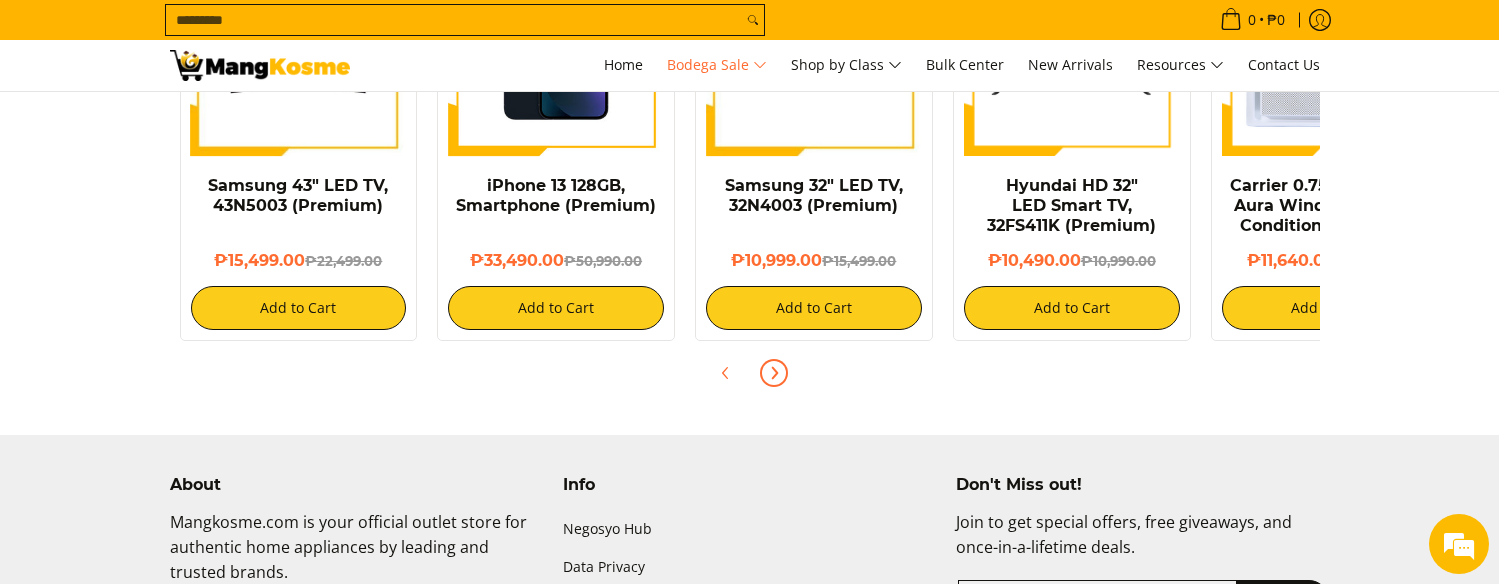 click at bounding box center (774, 373) 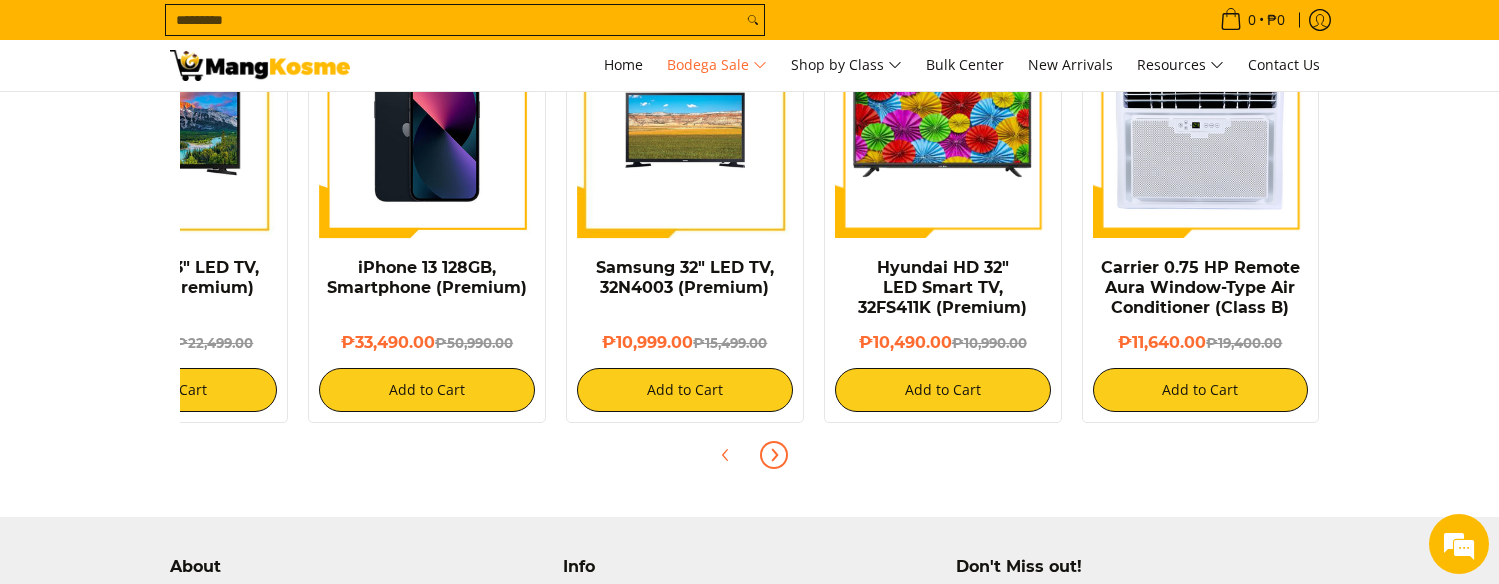 scroll, scrollTop: 1700, scrollLeft: 0, axis: vertical 